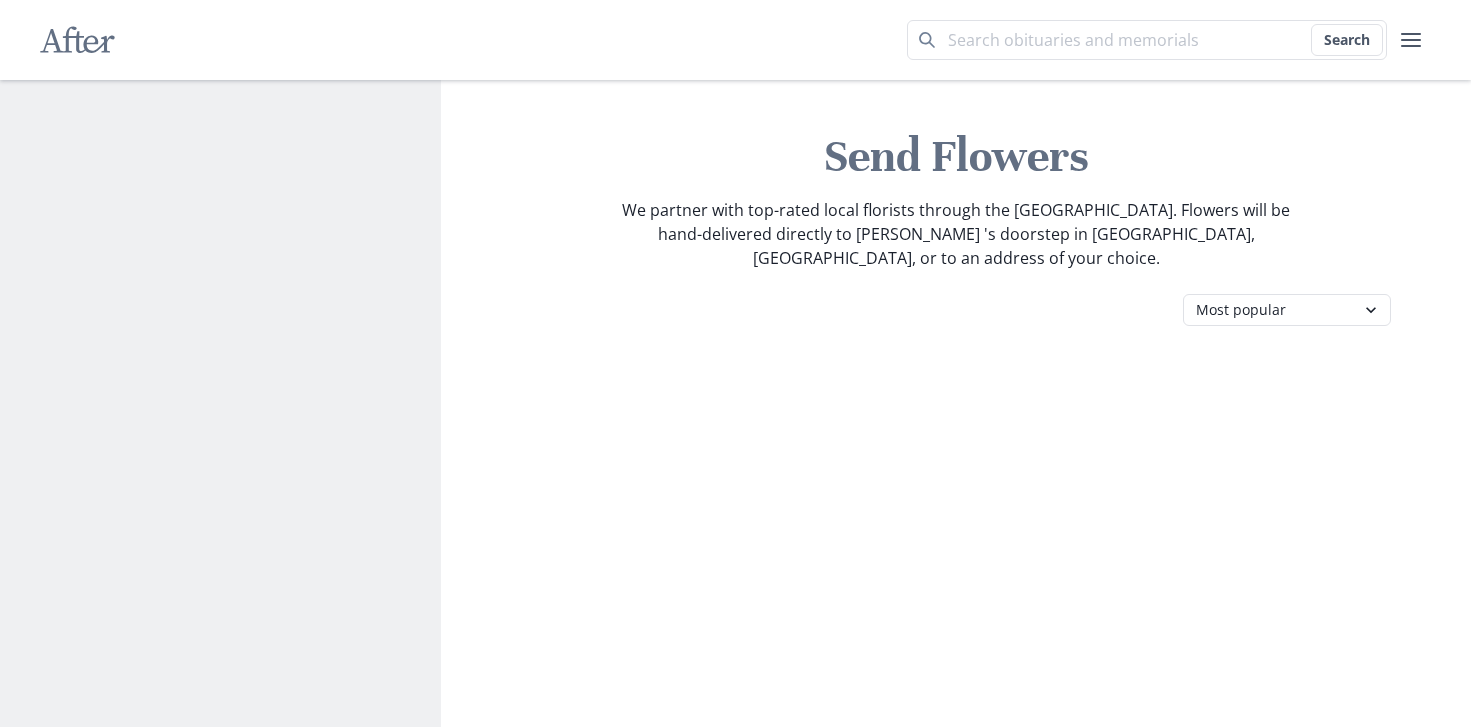 scroll, scrollTop: 0, scrollLeft: 0, axis: both 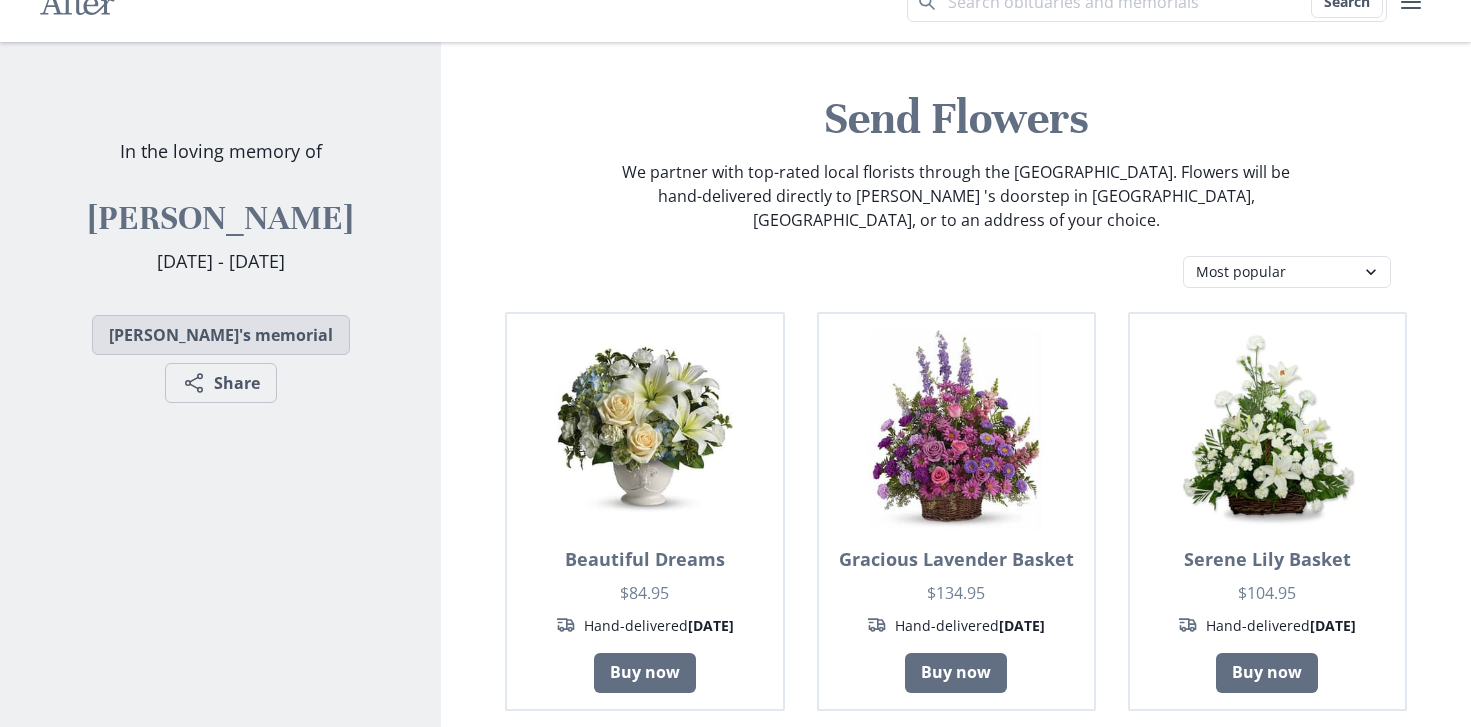 click on "[PERSON_NAME]'s memorial" at bounding box center [221, 335] 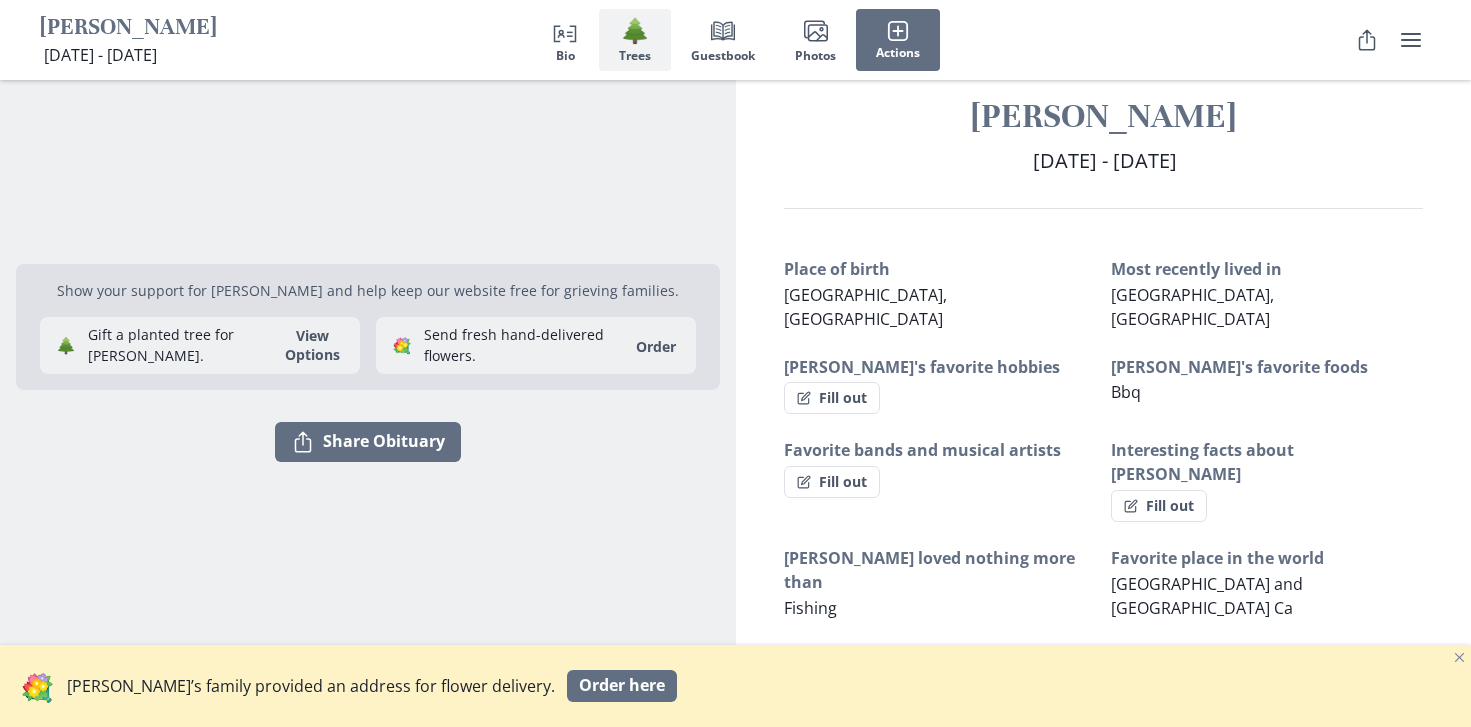 scroll, scrollTop: 0, scrollLeft: 0, axis: both 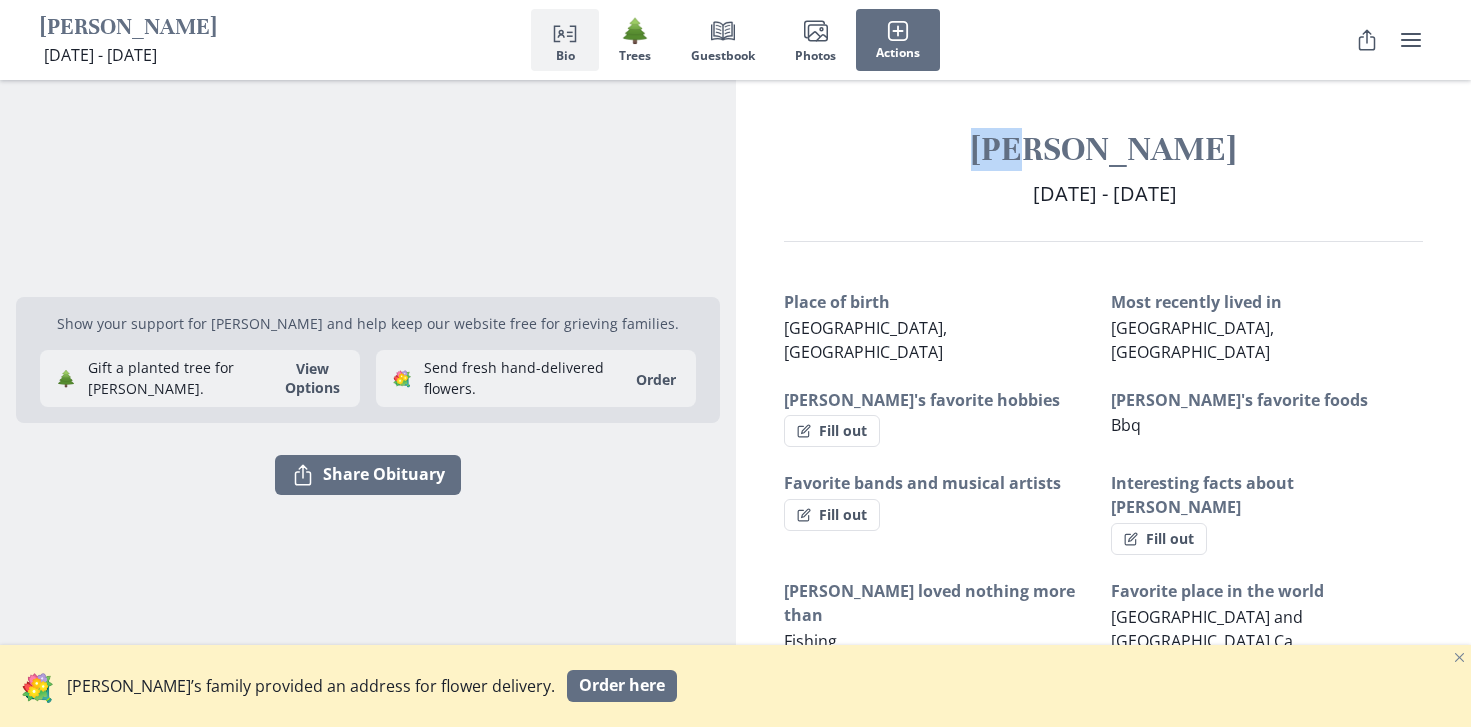drag, startPoint x: 971, startPoint y: 151, endPoint x: 1034, endPoint y: 145, distance: 63.28507 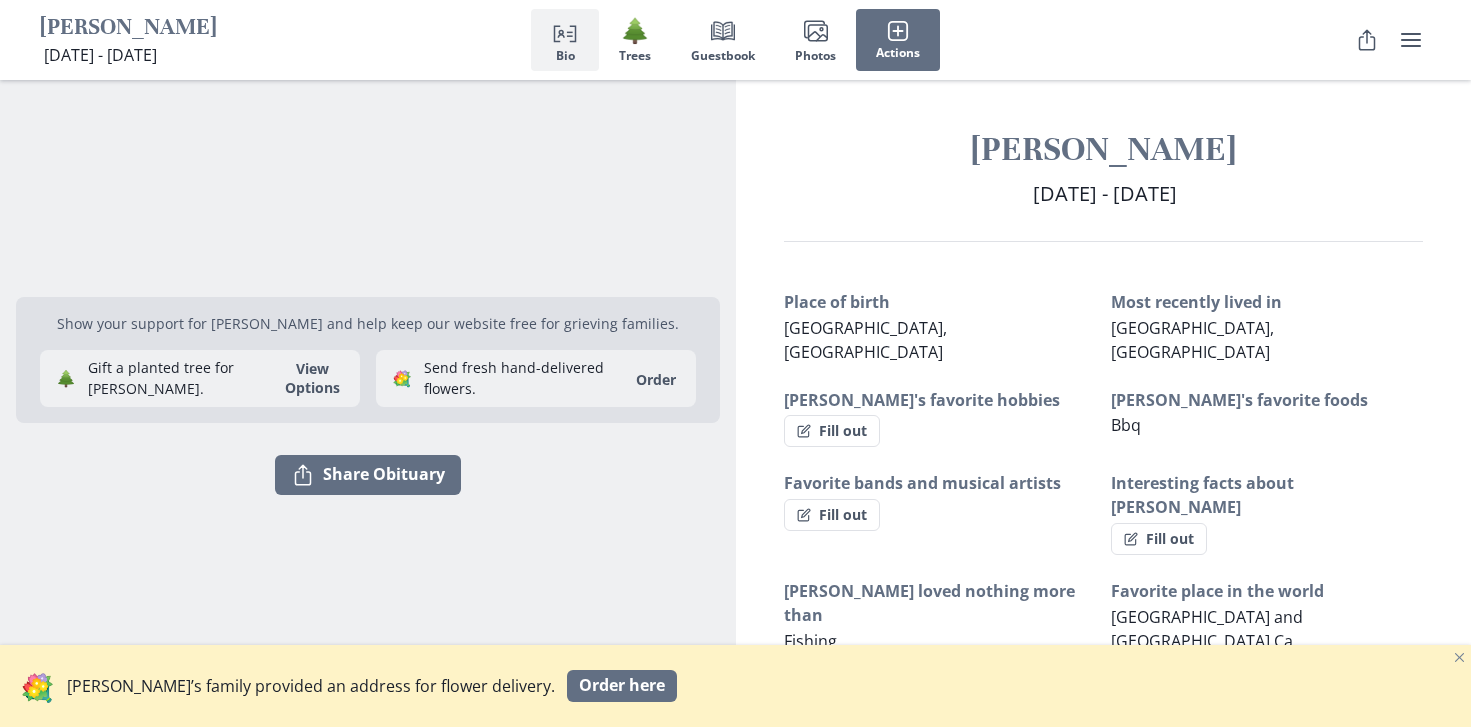 click on "[DATE] - [DATE]" at bounding box center [1105, 193] 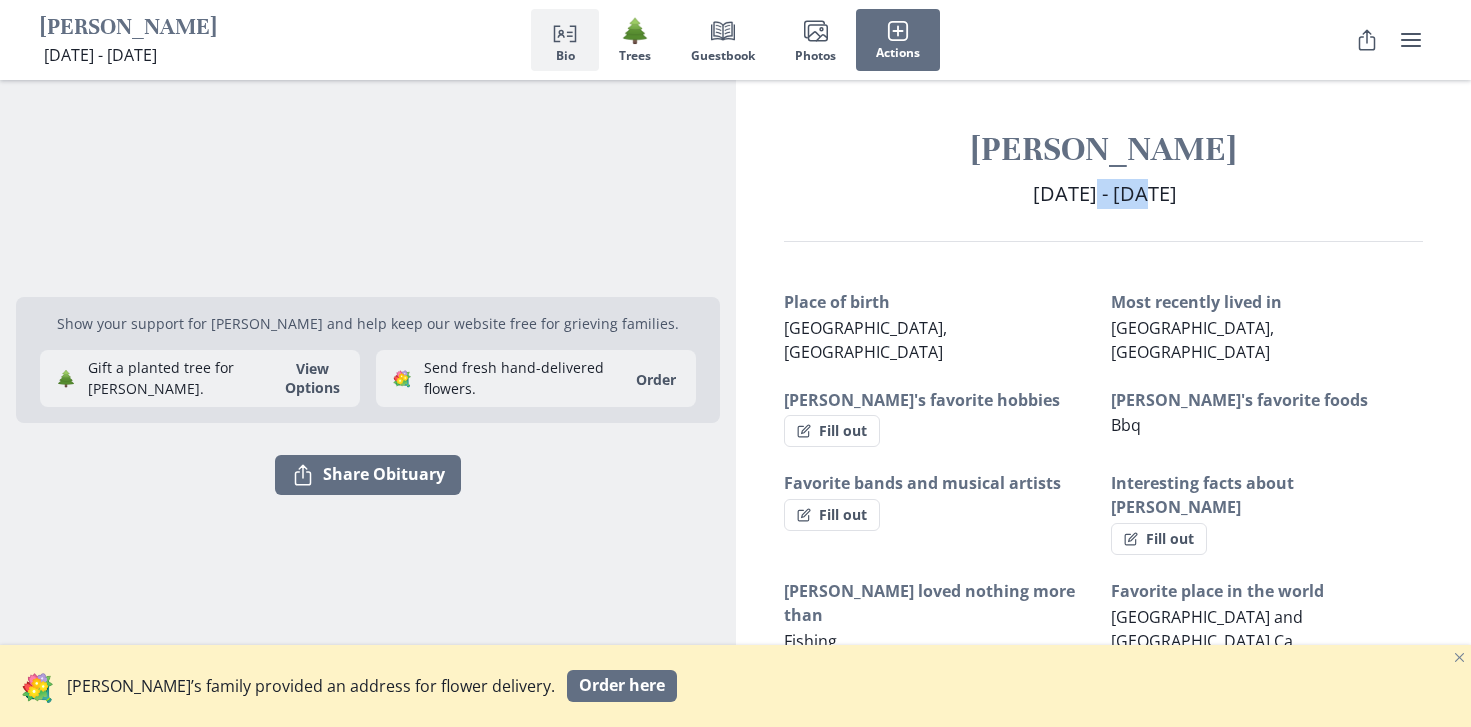 drag, startPoint x: 1022, startPoint y: 204, endPoint x: 1079, endPoint y: 208, distance: 57.14018 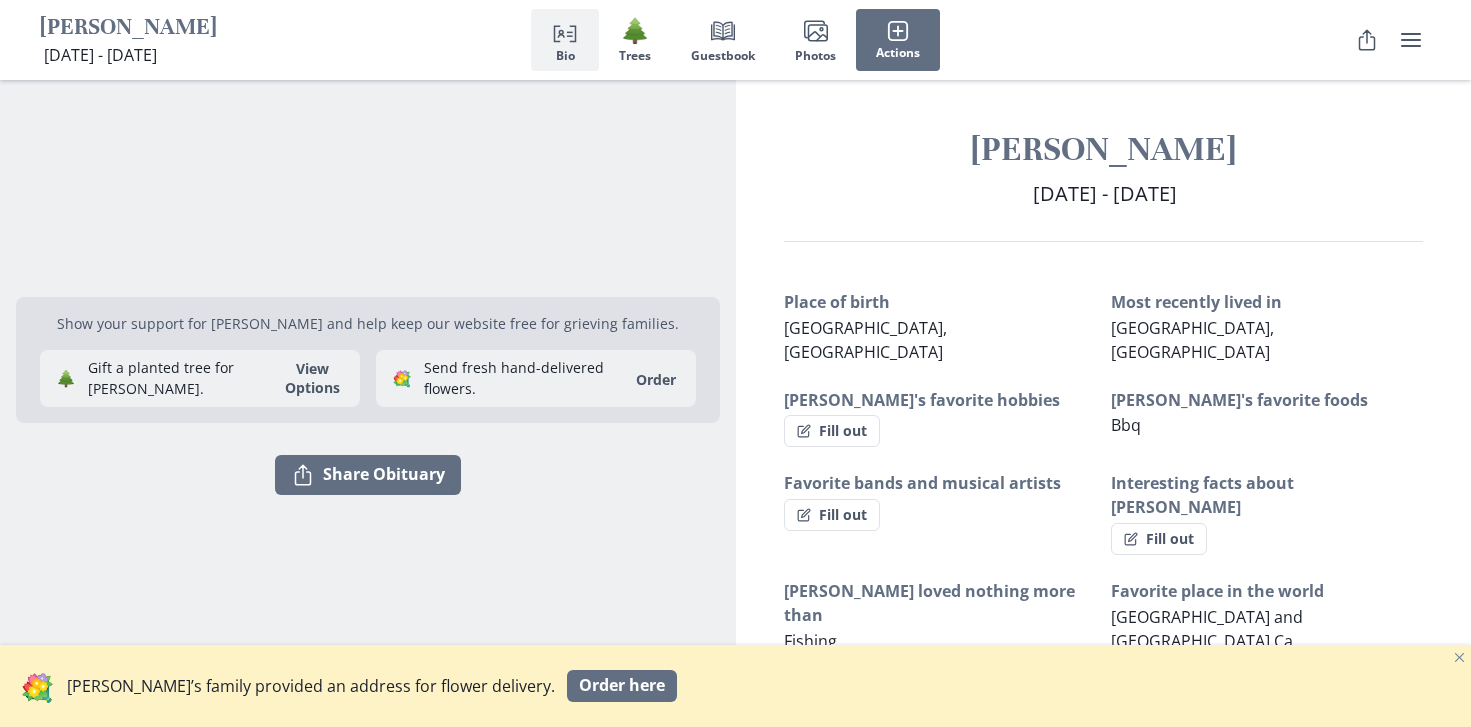 click on "[PERSON_NAME]" at bounding box center [1104, 149] 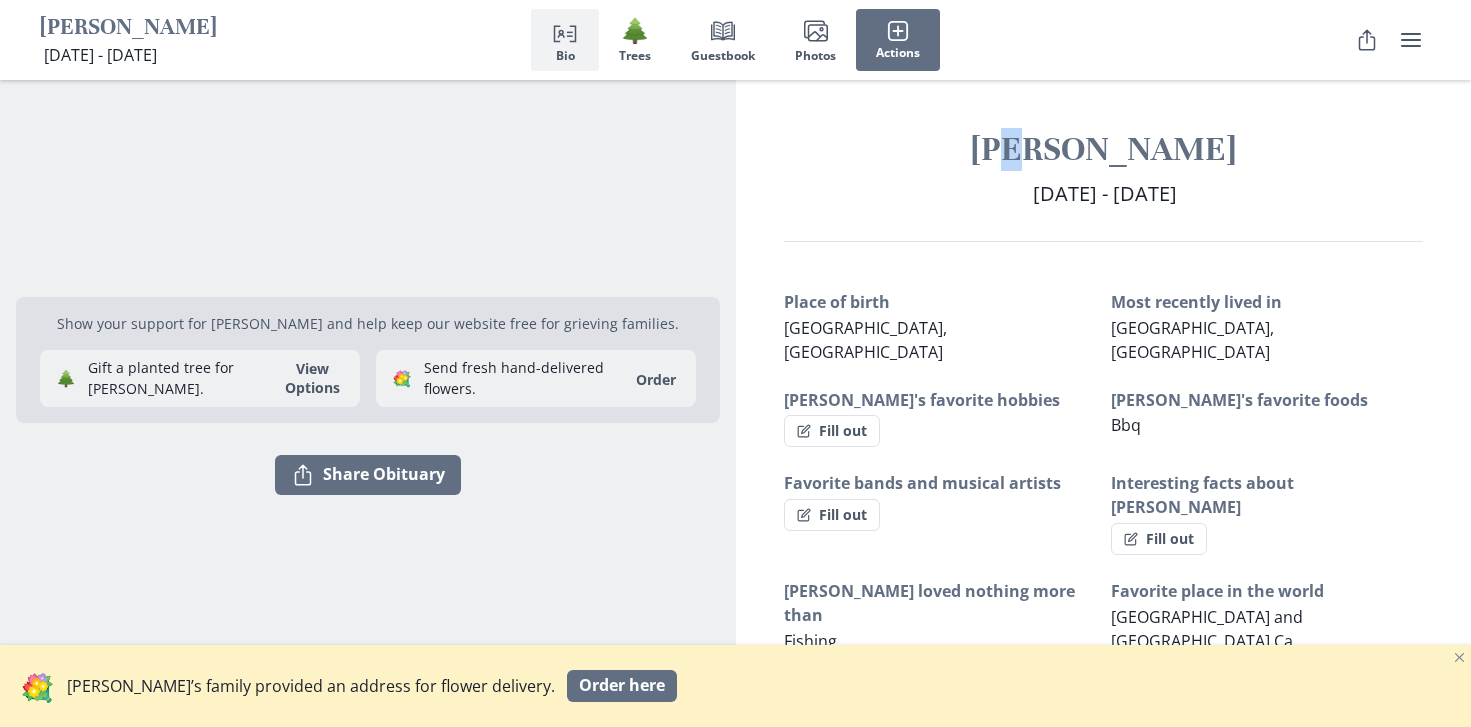 drag, startPoint x: 1025, startPoint y: 153, endPoint x: 999, endPoint y: 152, distance: 26.019224 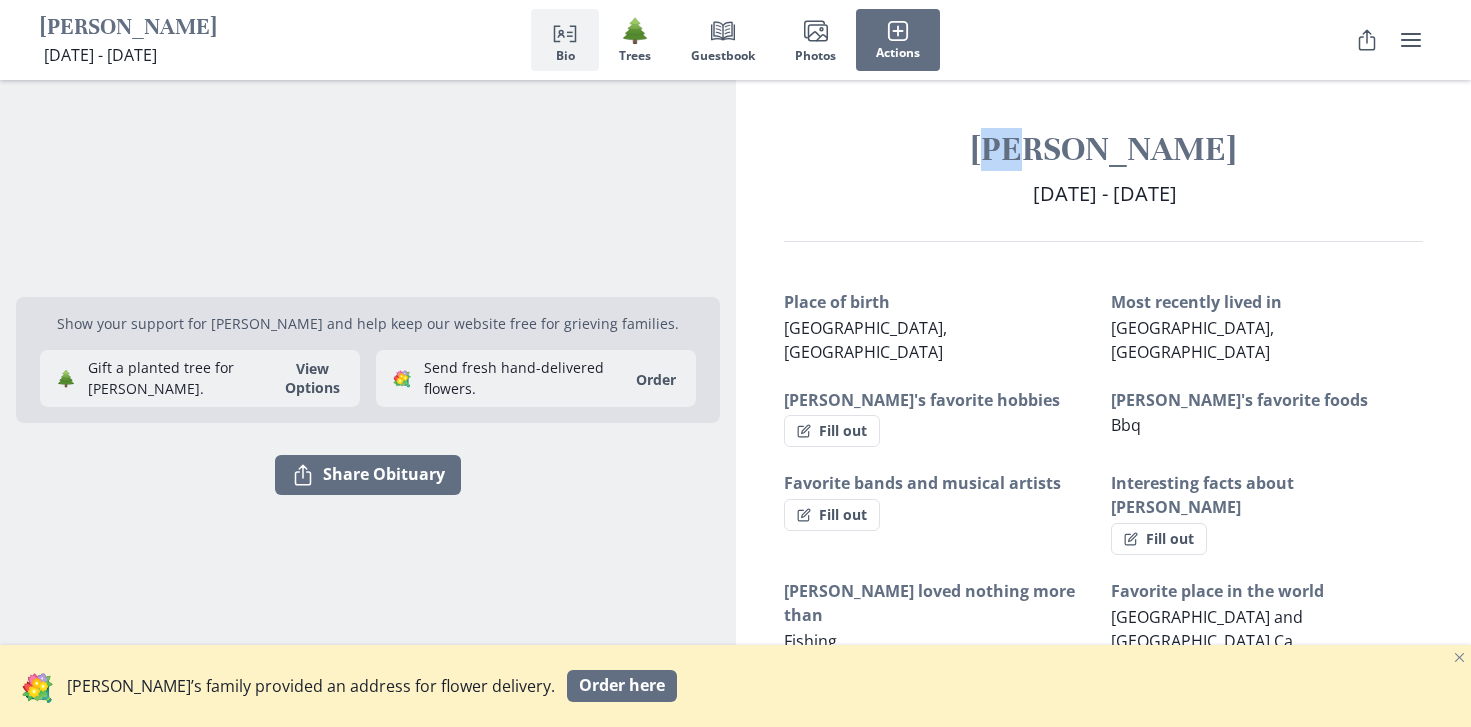 drag, startPoint x: 982, startPoint y: 153, endPoint x: 1018, endPoint y: 157, distance: 36.221542 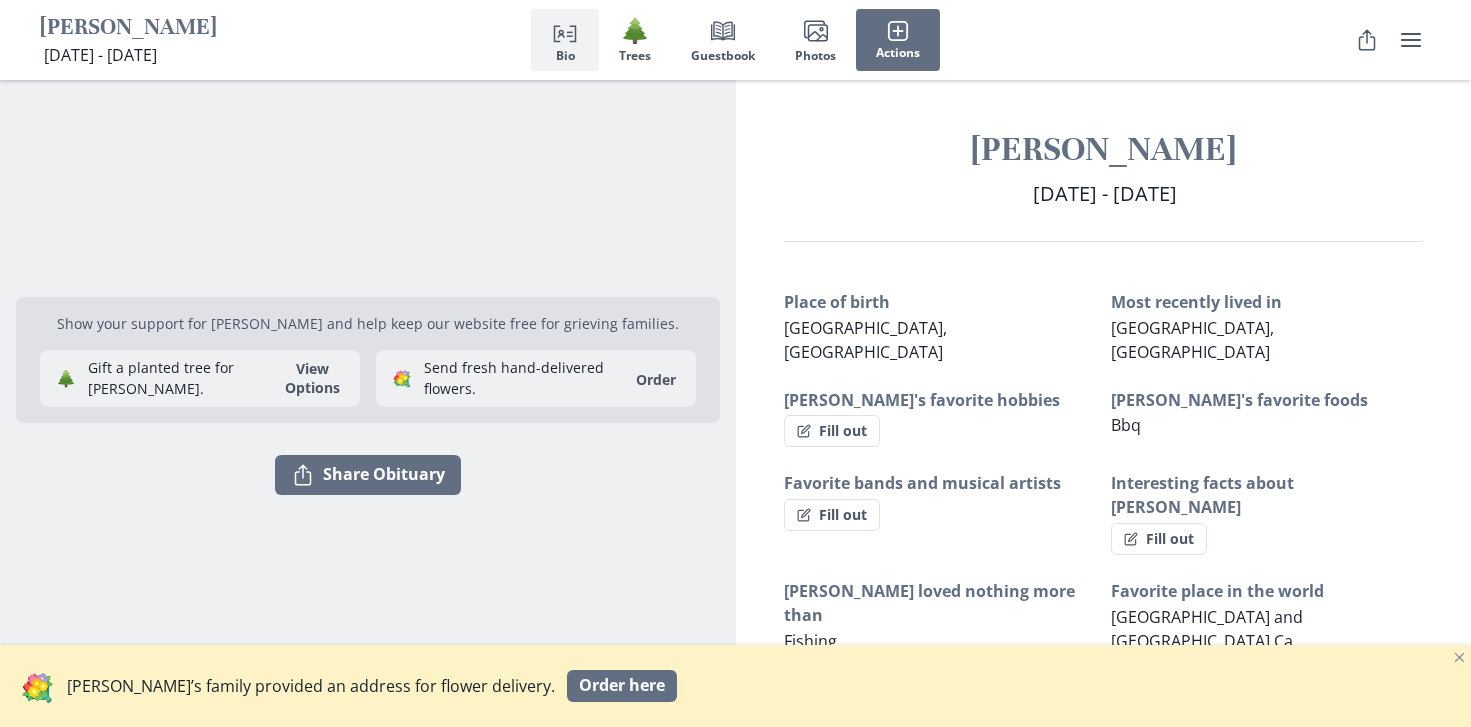 click on "[DATE] - [DATE]" at bounding box center (1105, 193) 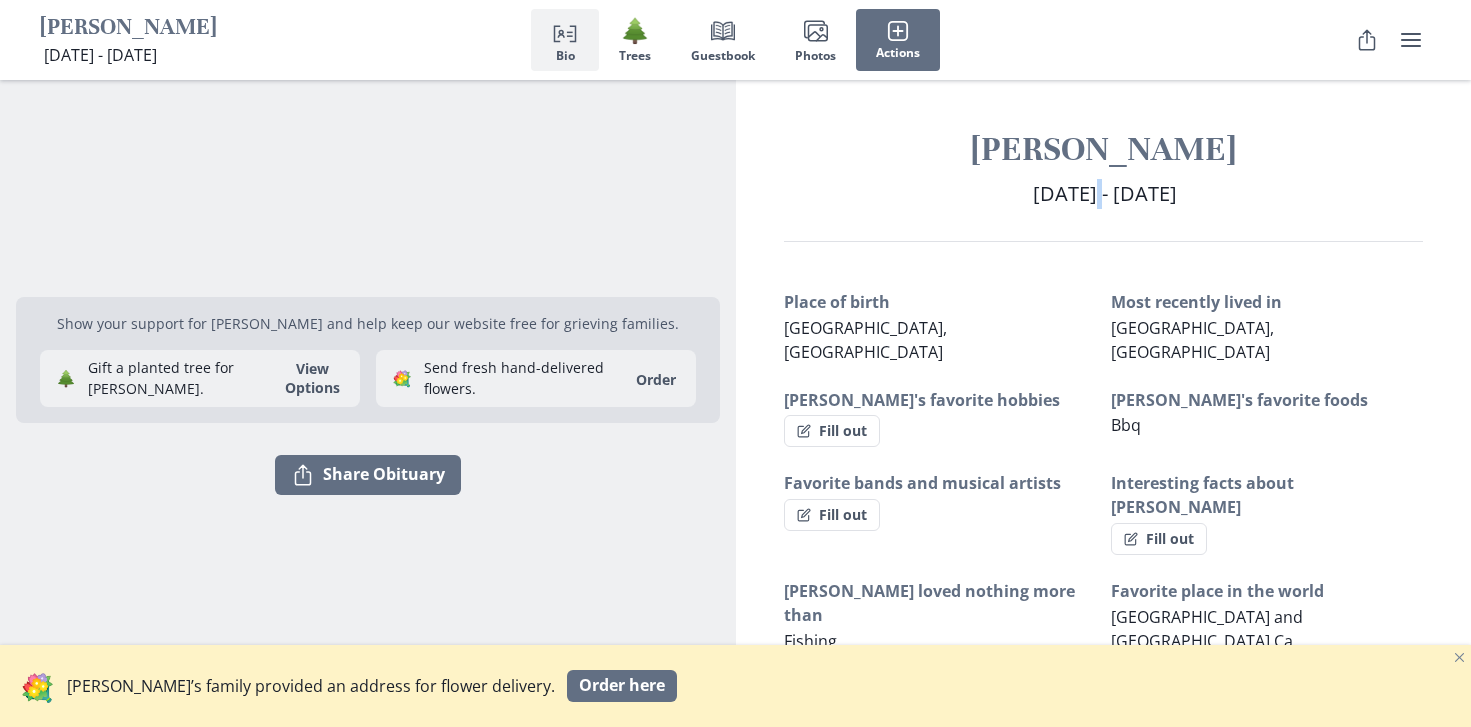 click on "[DATE] - [DATE]" at bounding box center [1105, 193] 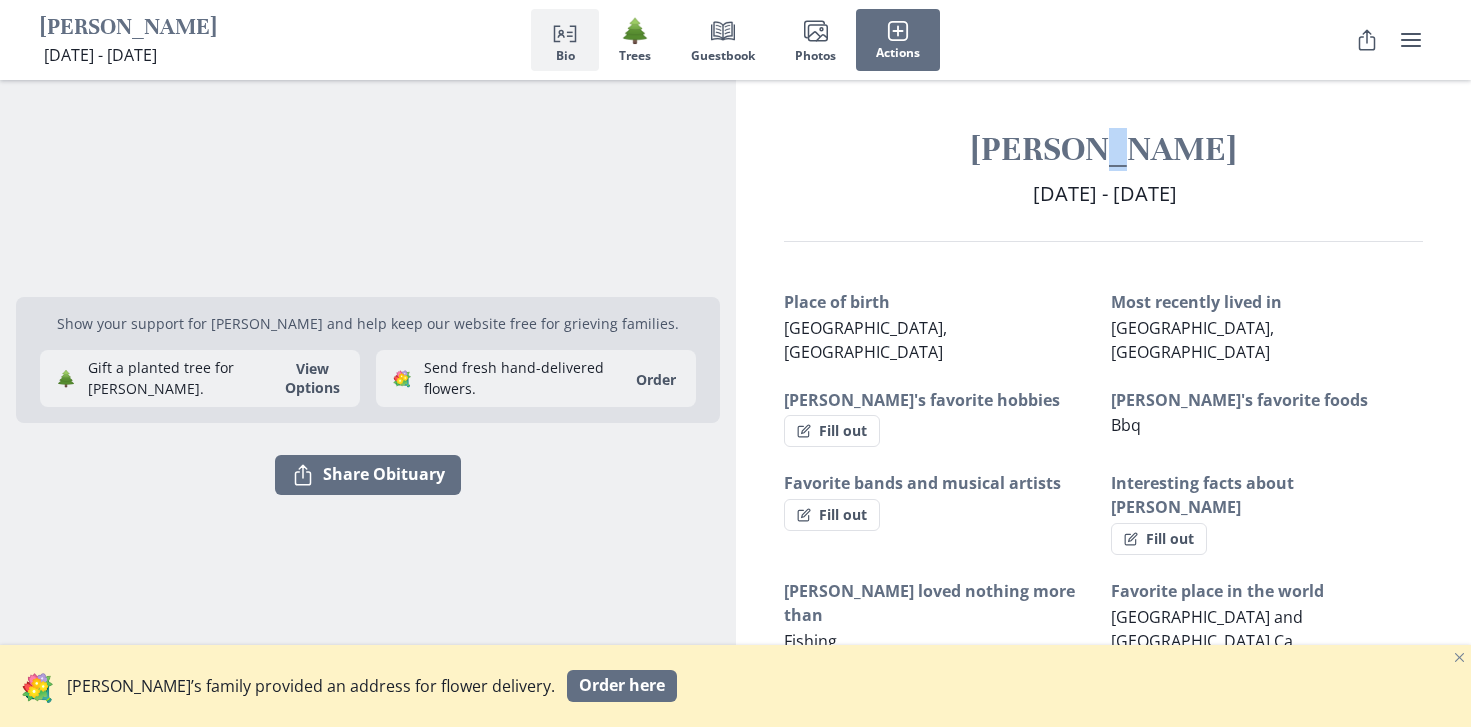 drag, startPoint x: 1098, startPoint y: 155, endPoint x: 1088, endPoint y: 154, distance: 10.049875 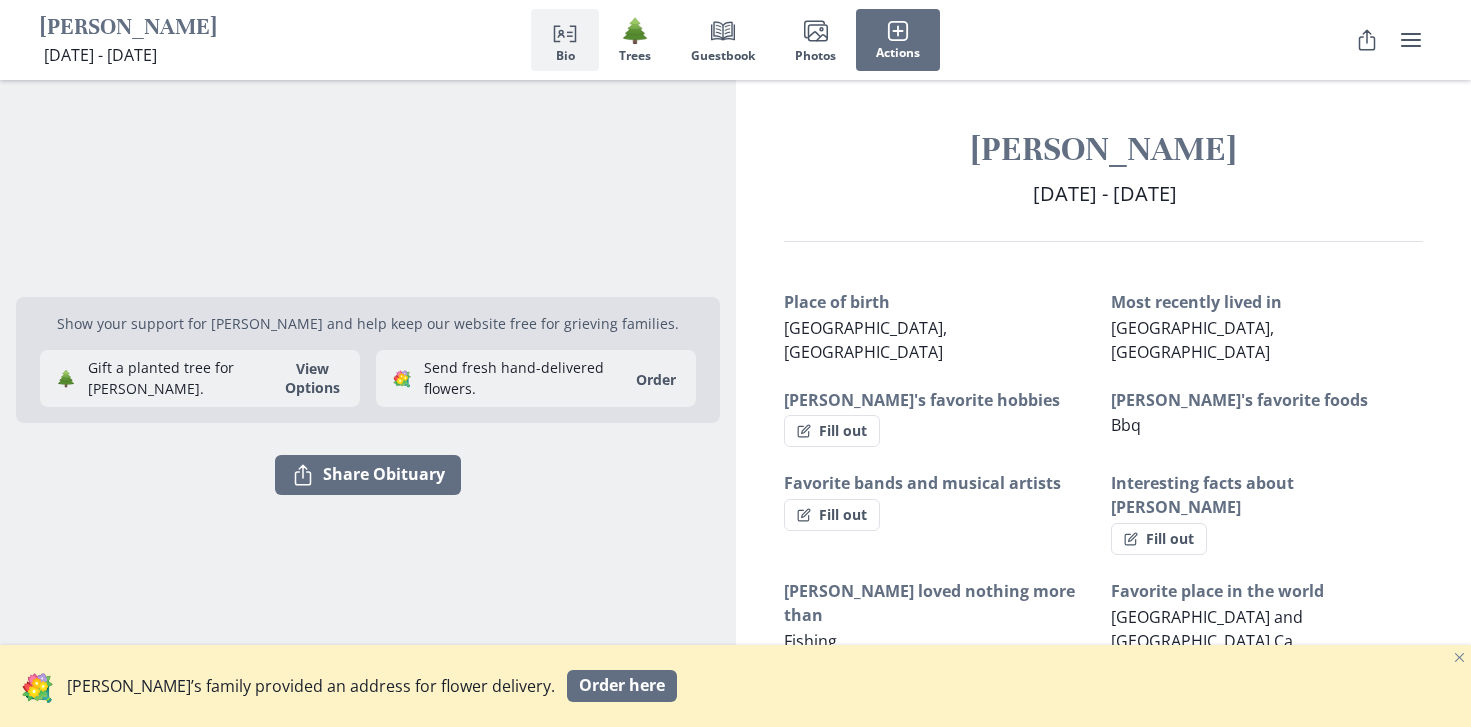 click on "[DATE] - [DATE]" at bounding box center (1105, 193) 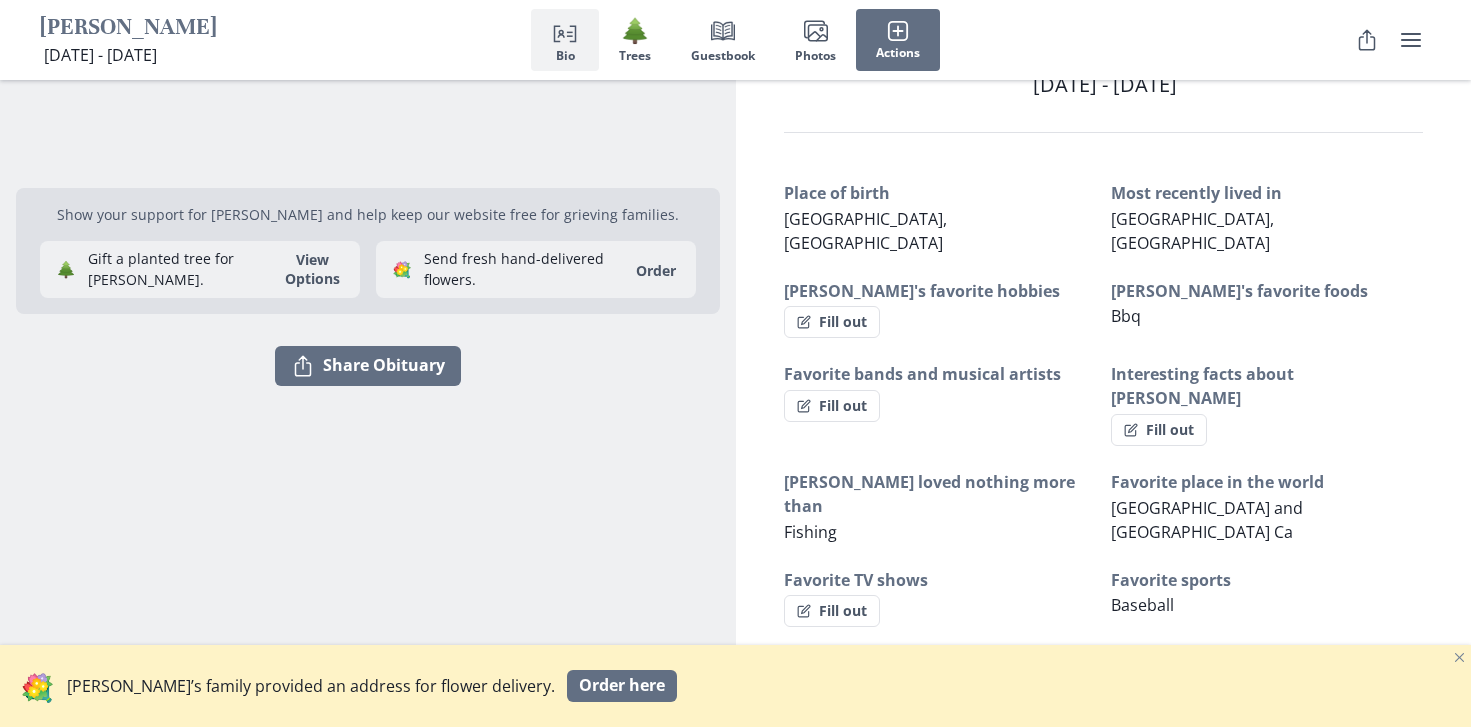 scroll, scrollTop: 0, scrollLeft: 0, axis: both 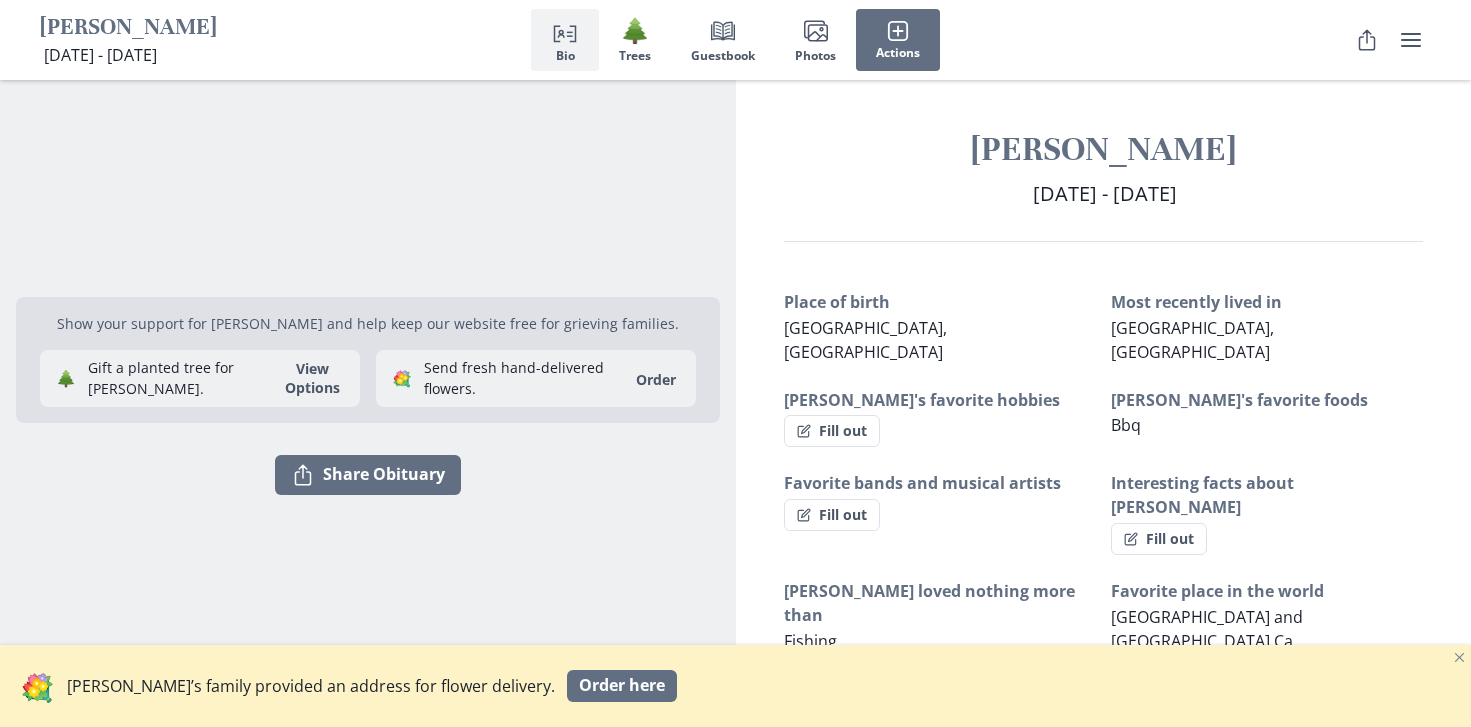 drag, startPoint x: 971, startPoint y: 151, endPoint x: 957, endPoint y: 124, distance: 30.413813 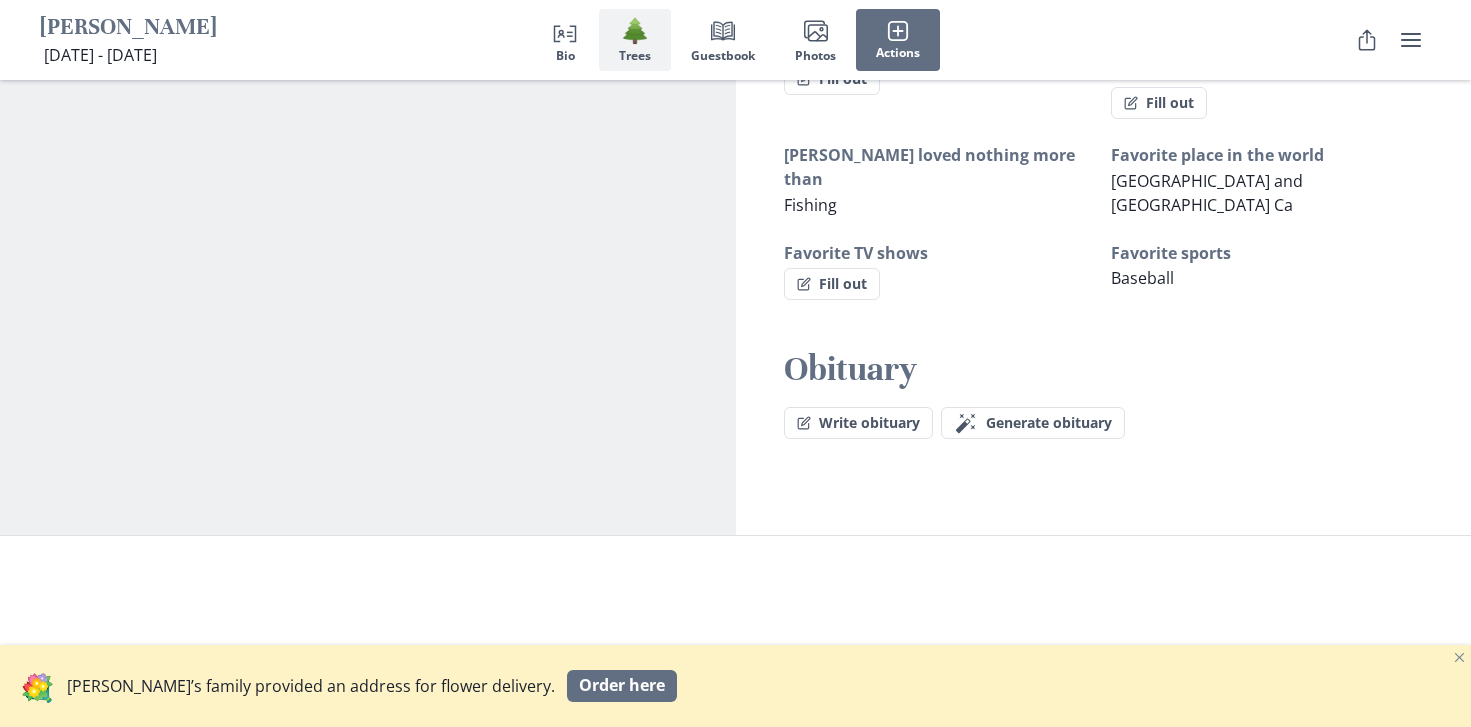 scroll, scrollTop: 0, scrollLeft: 0, axis: both 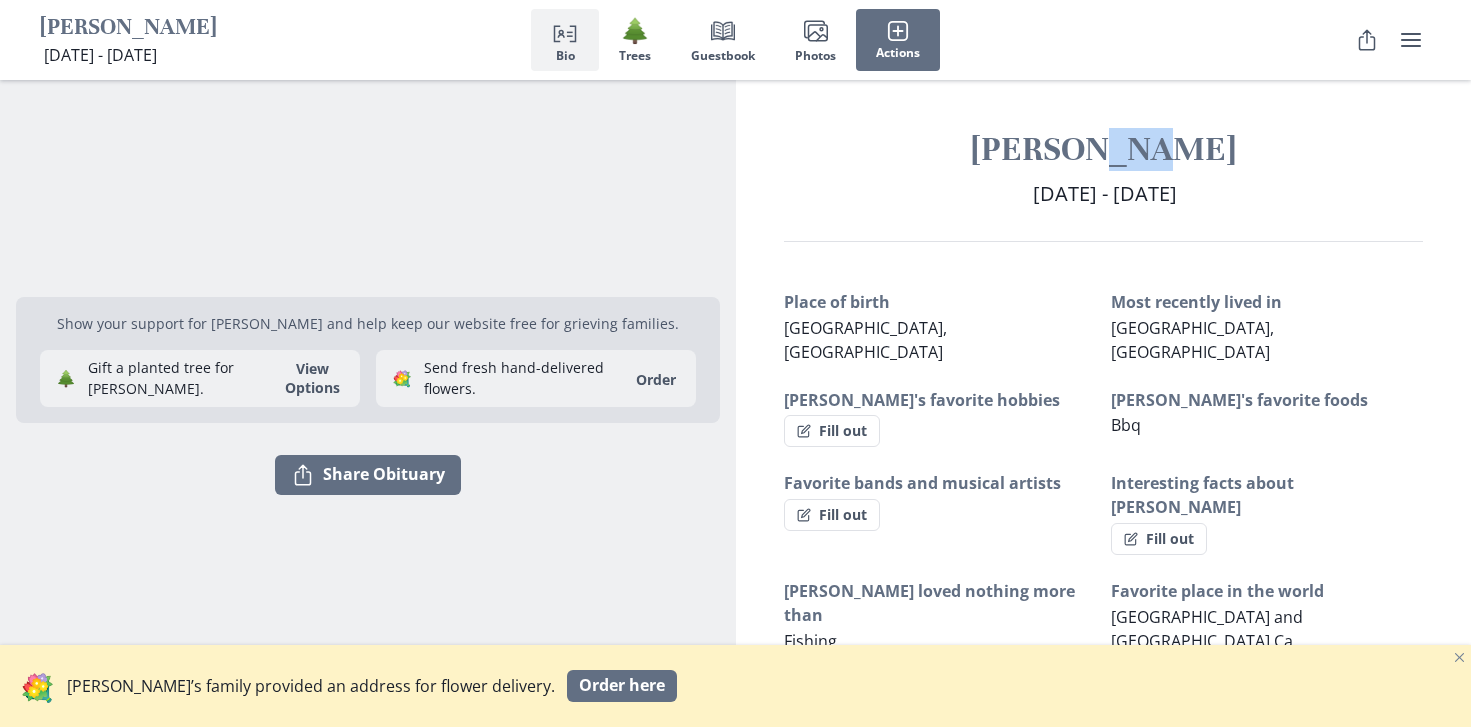 drag, startPoint x: 1081, startPoint y: 151, endPoint x: 1122, endPoint y: 163, distance: 42.72002 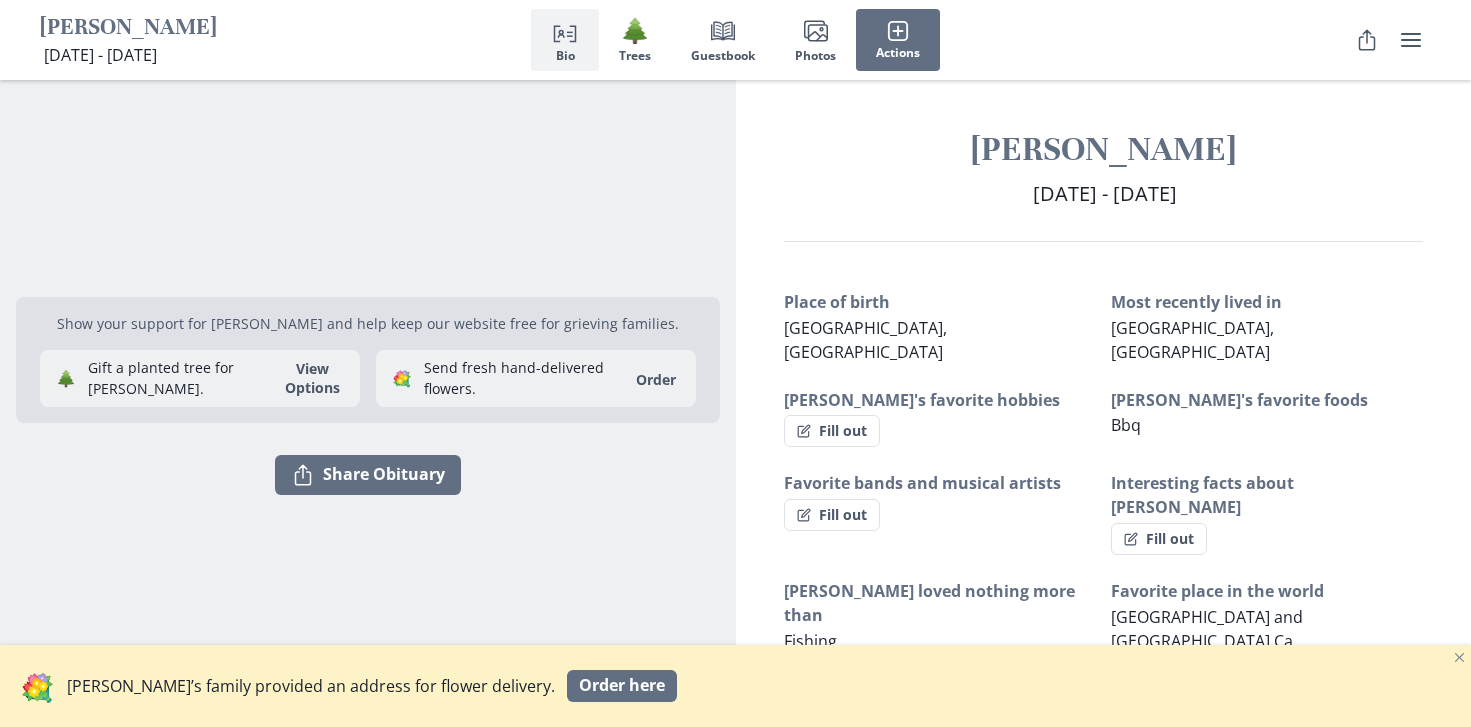 click on "[PERSON_NAME]" at bounding box center [1104, 149] 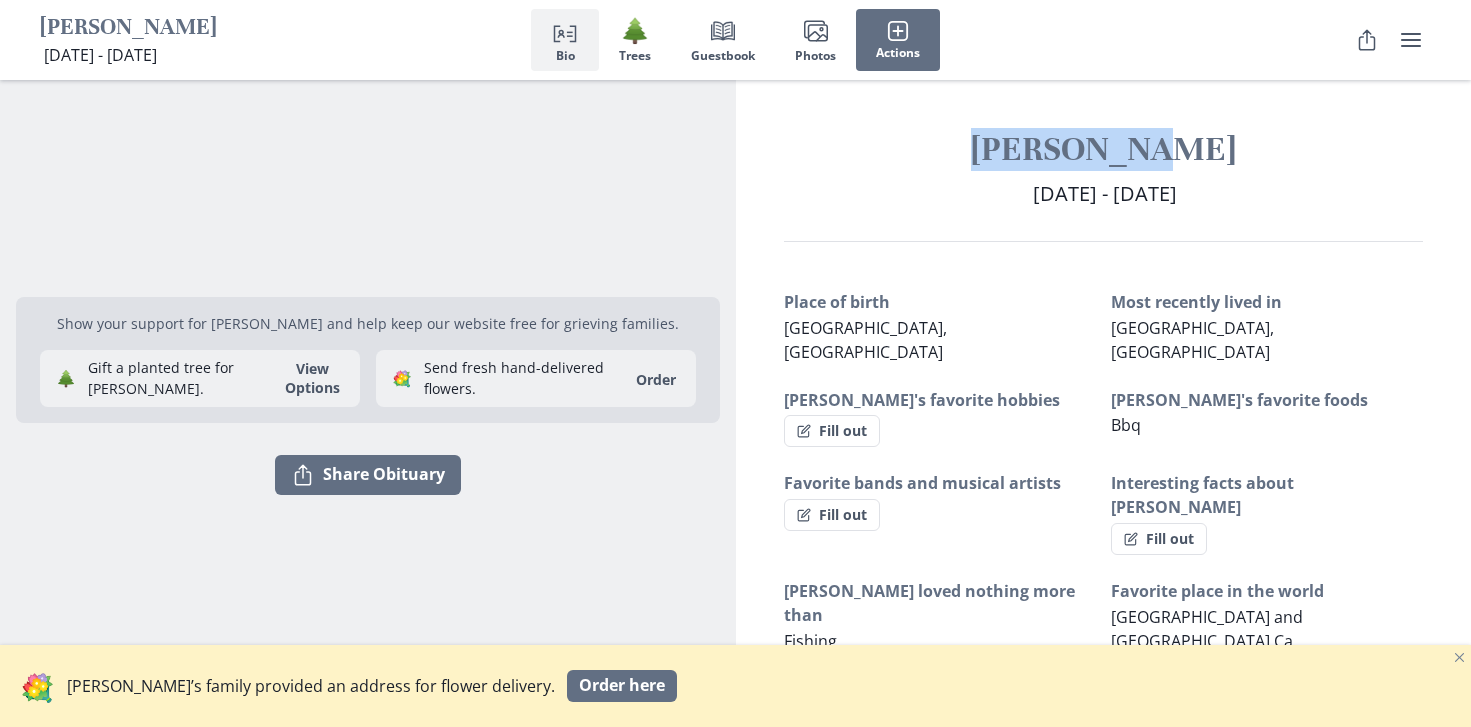 drag, startPoint x: 1134, startPoint y: 154, endPoint x: 943, endPoint y: 152, distance: 191.01047 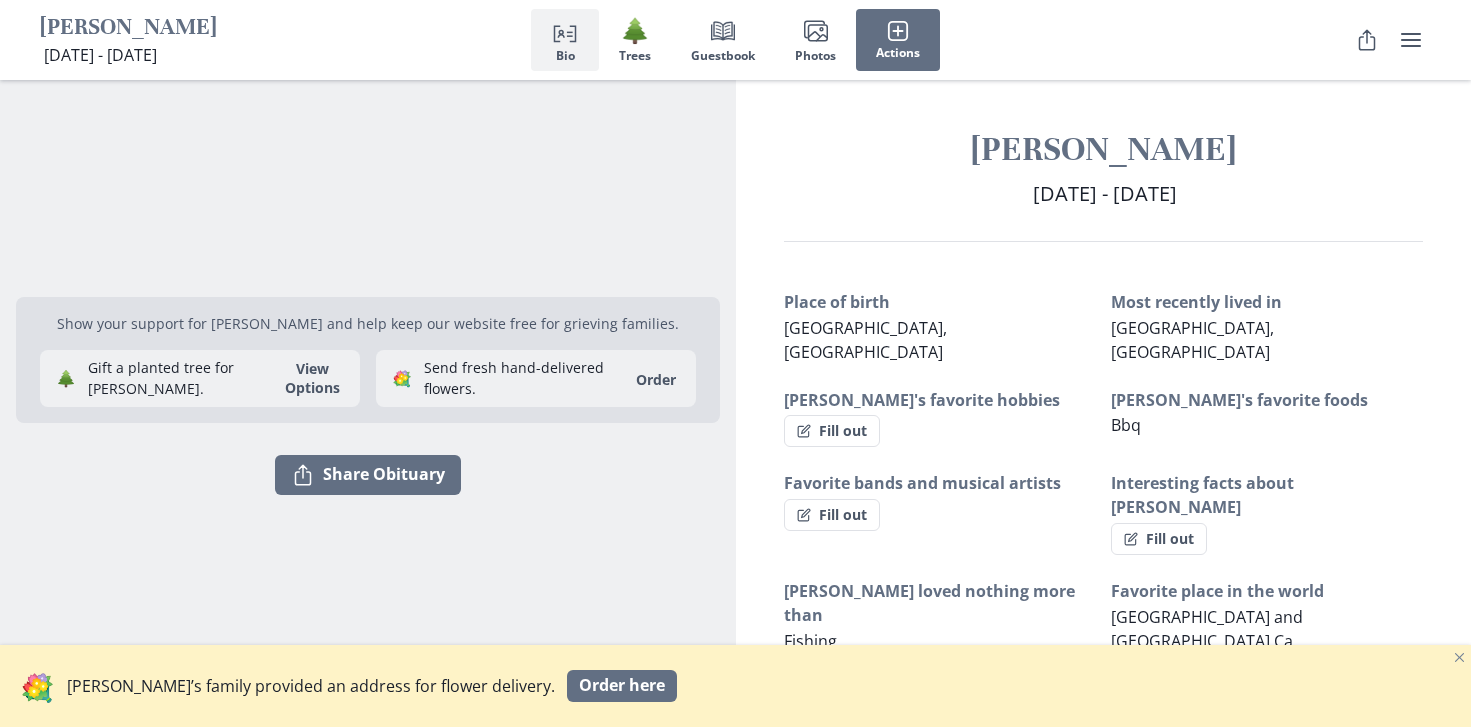 drag, startPoint x: 1028, startPoint y: 138, endPoint x: 1023, endPoint y: 159, distance: 21.587032 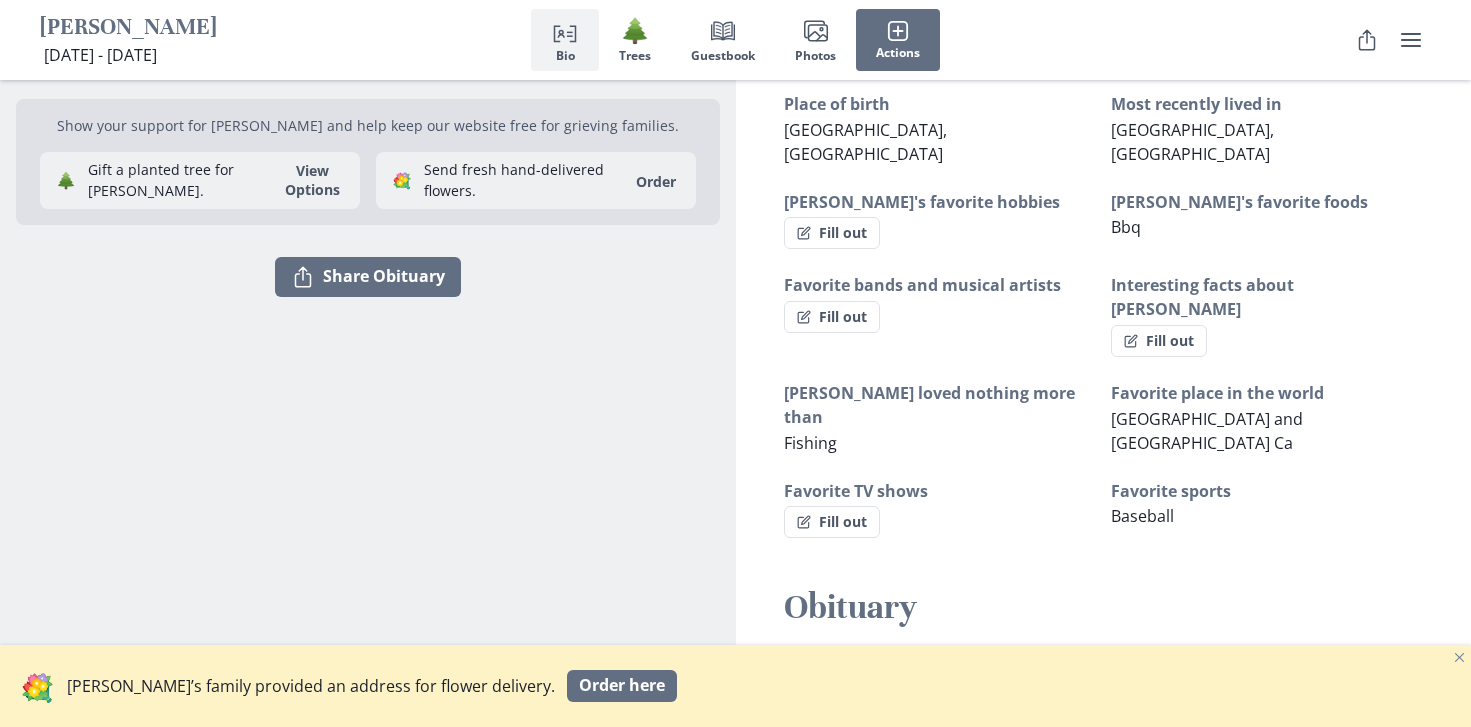 scroll, scrollTop: 199, scrollLeft: 0, axis: vertical 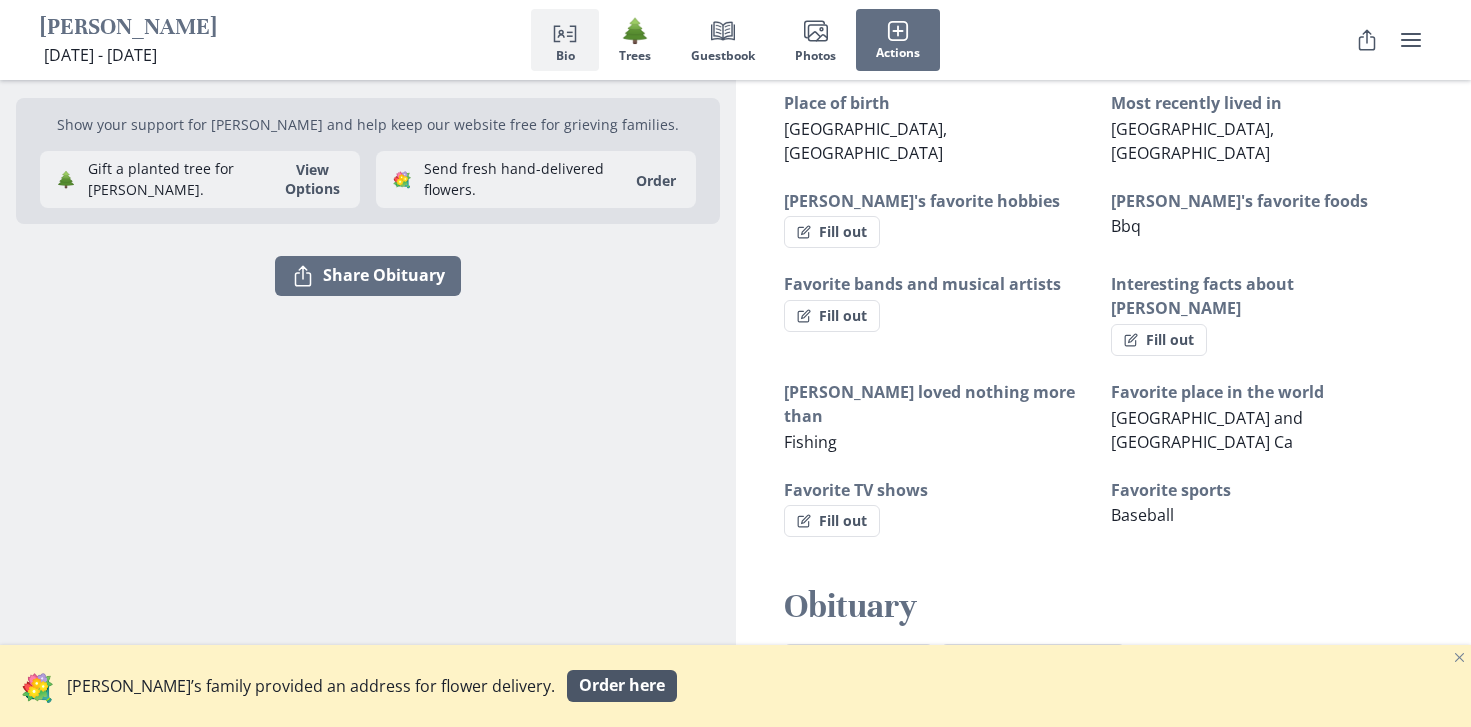 click on "Order here" at bounding box center (622, 685) 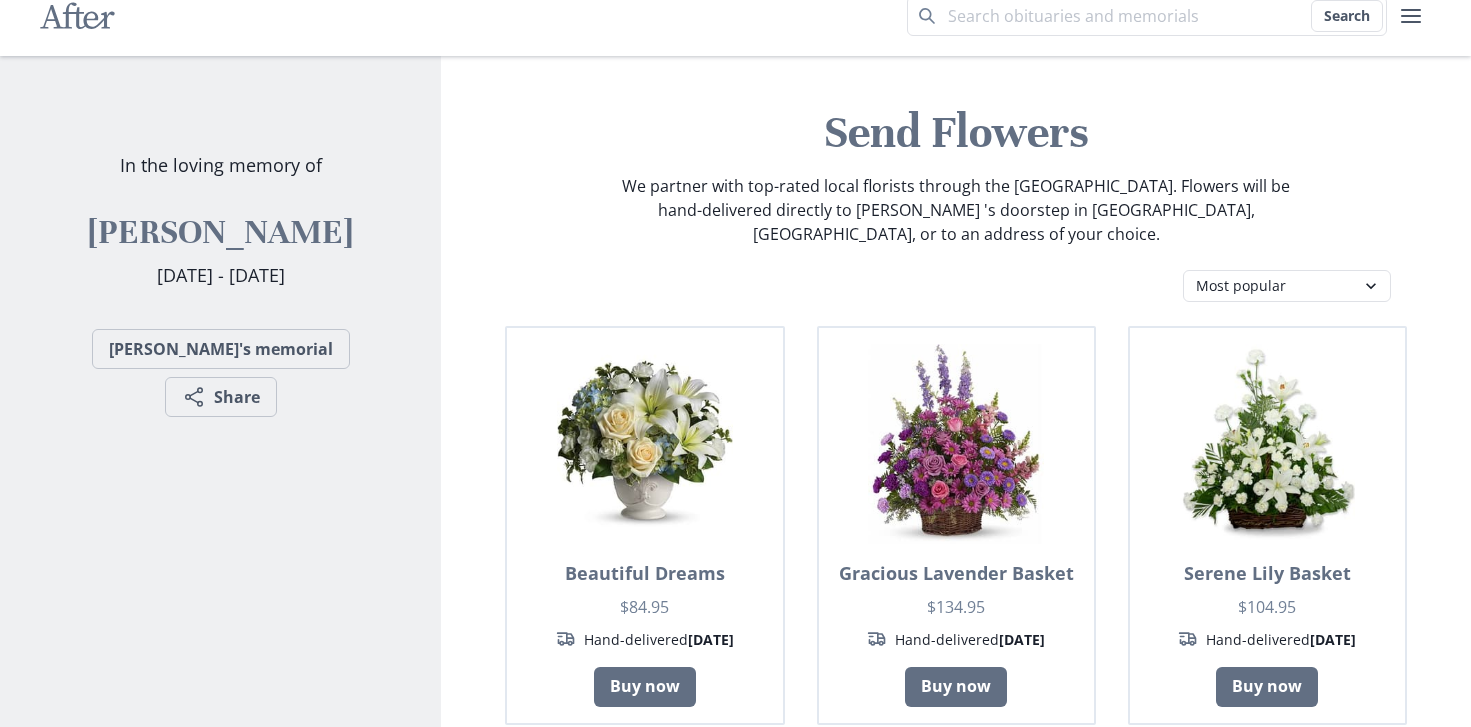 scroll, scrollTop: 25, scrollLeft: 0, axis: vertical 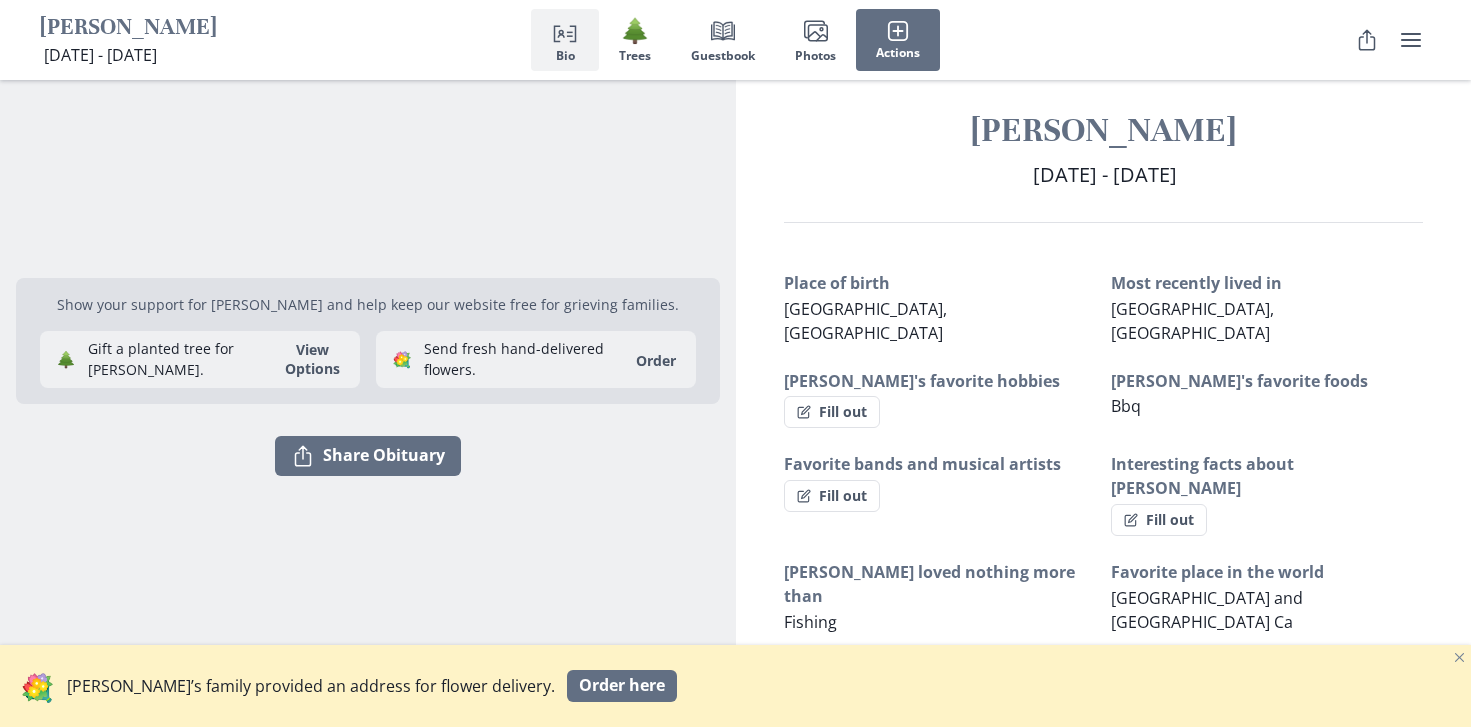 click on "Apr 12, 1977 - Jun 28, 2025 April 12, 1977 - June 28, 2025" at bounding box center (1104, 175) 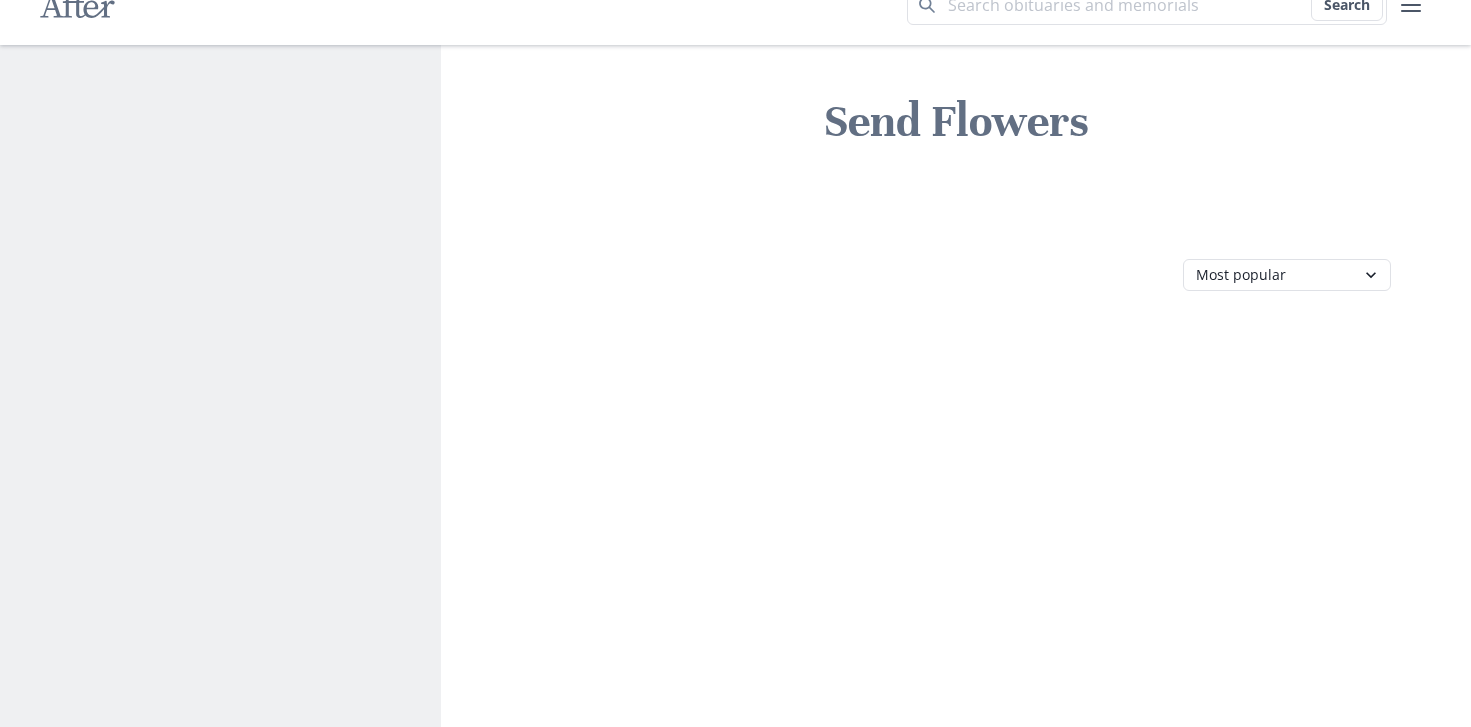 scroll, scrollTop: 0, scrollLeft: 0, axis: both 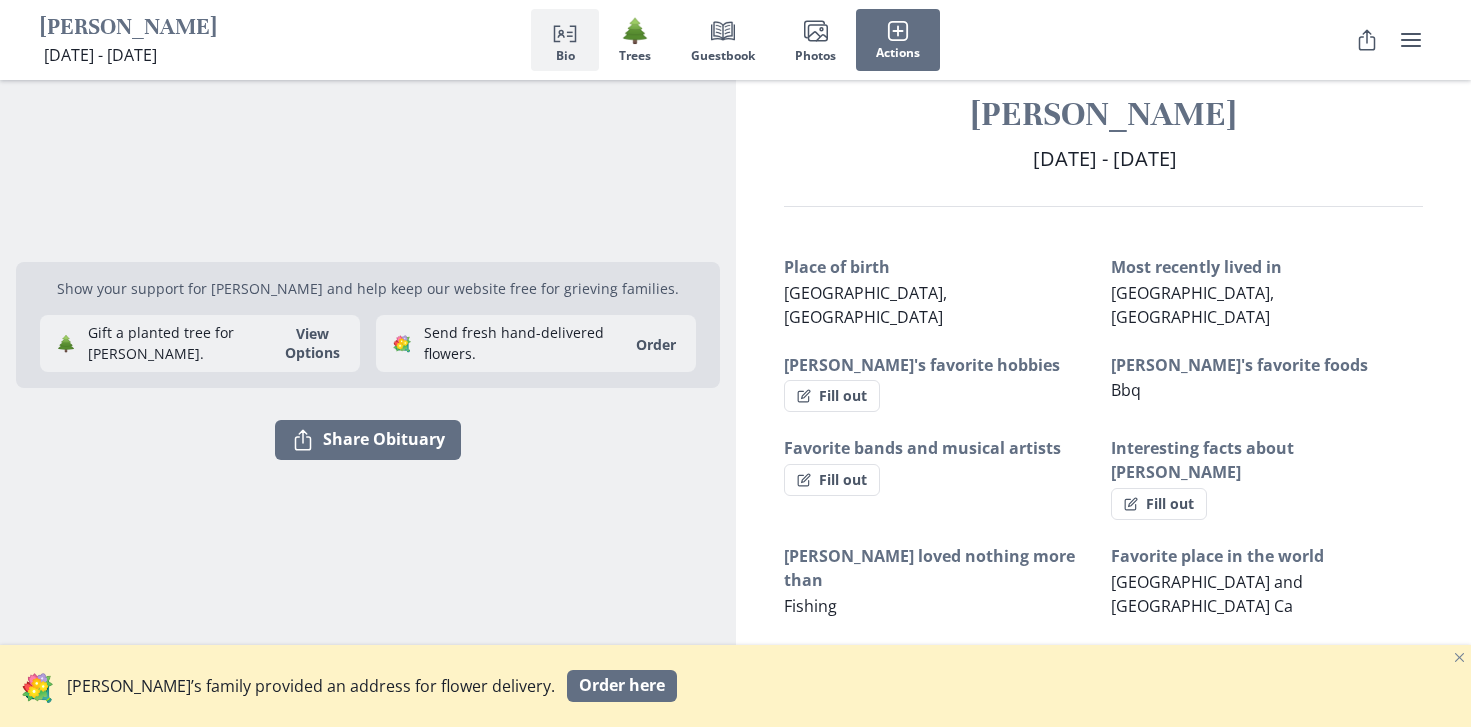 drag, startPoint x: 973, startPoint y: 161, endPoint x: 1190, endPoint y: 171, distance: 217.23029 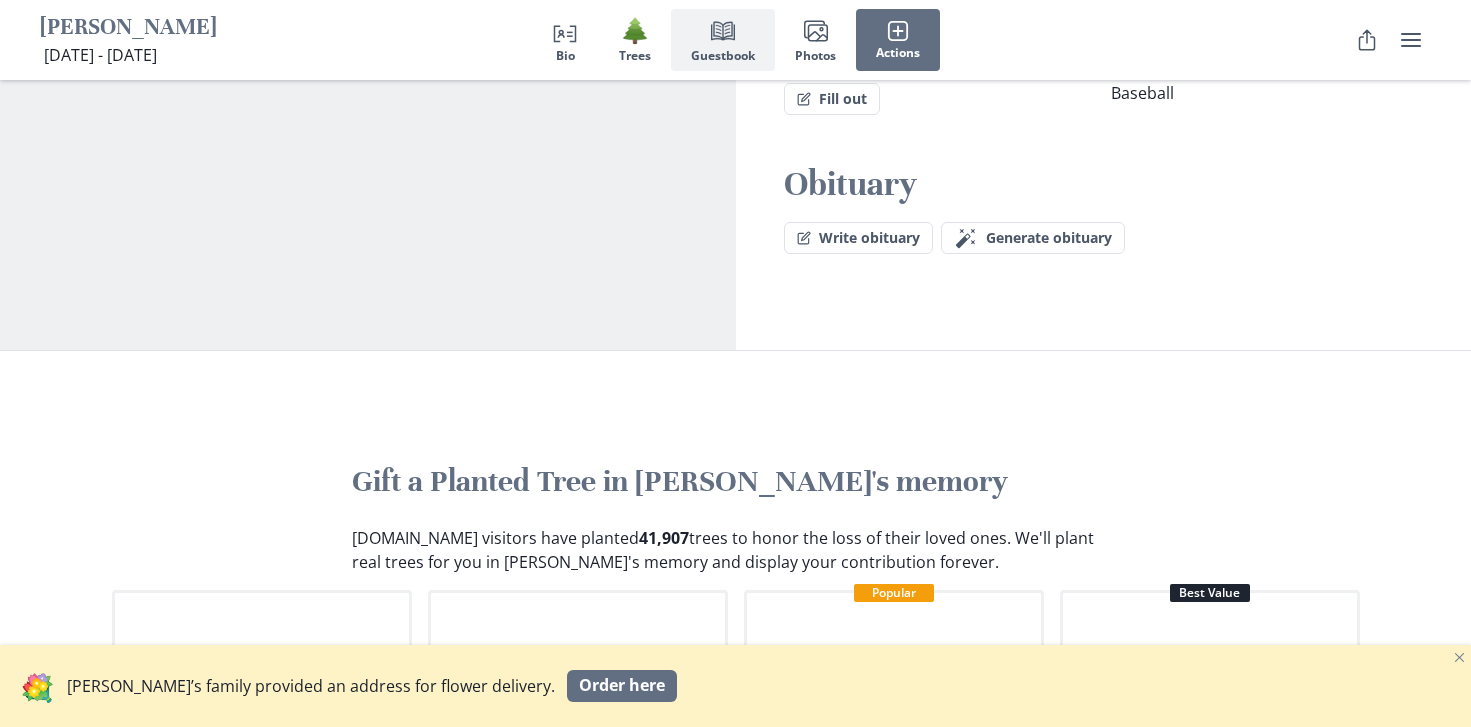 scroll, scrollTop: 152, scrollLeft: 0, axis: vertical 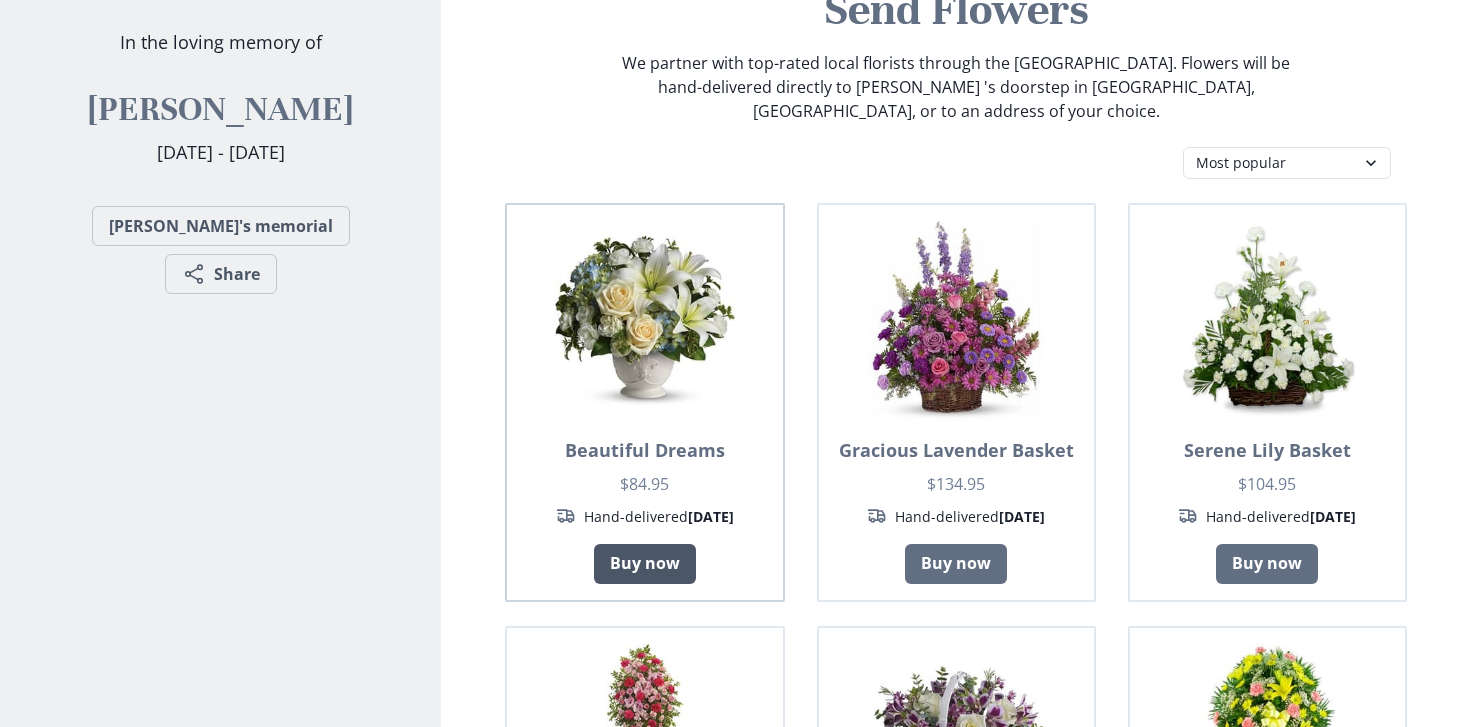 click on "Buy now" at bounding box center (645, 564) 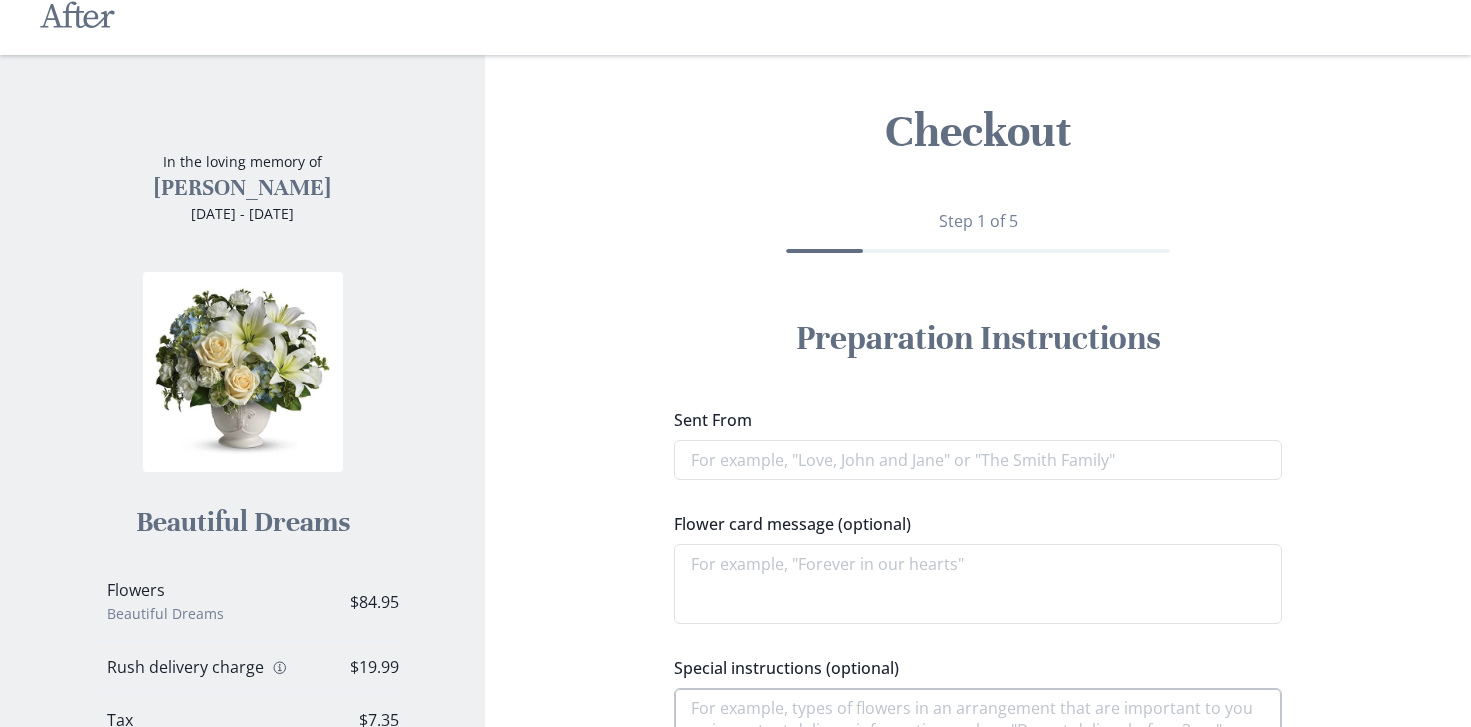 scroll, scrollTop: 0, scrollLeft: 0, axis: both 